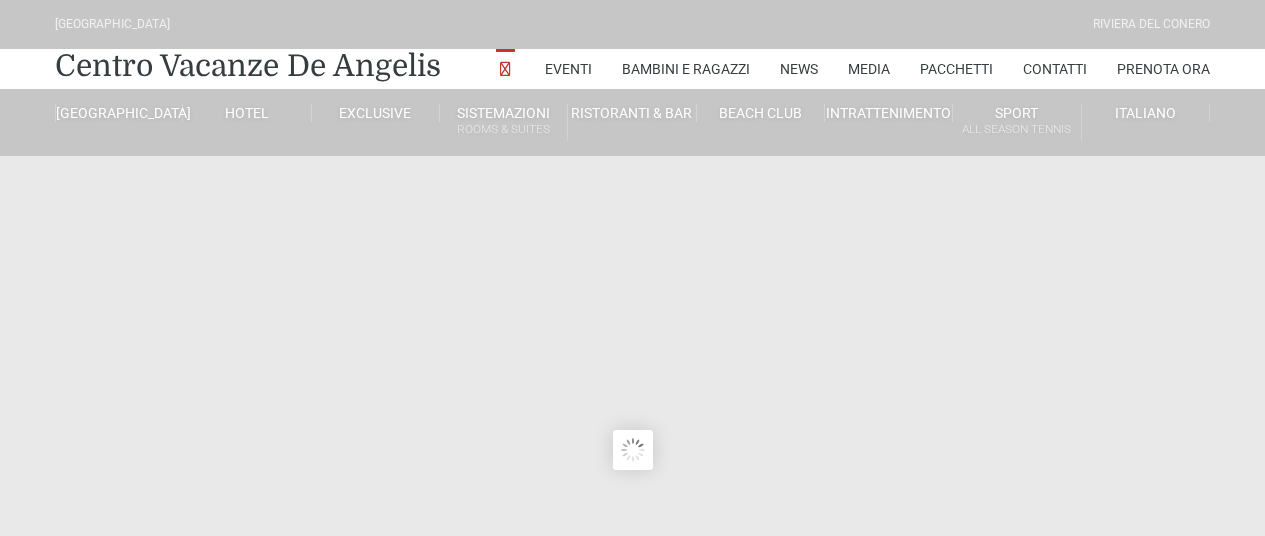 scroll, scrollTop: 0, scrollLeft: 0, axis: both 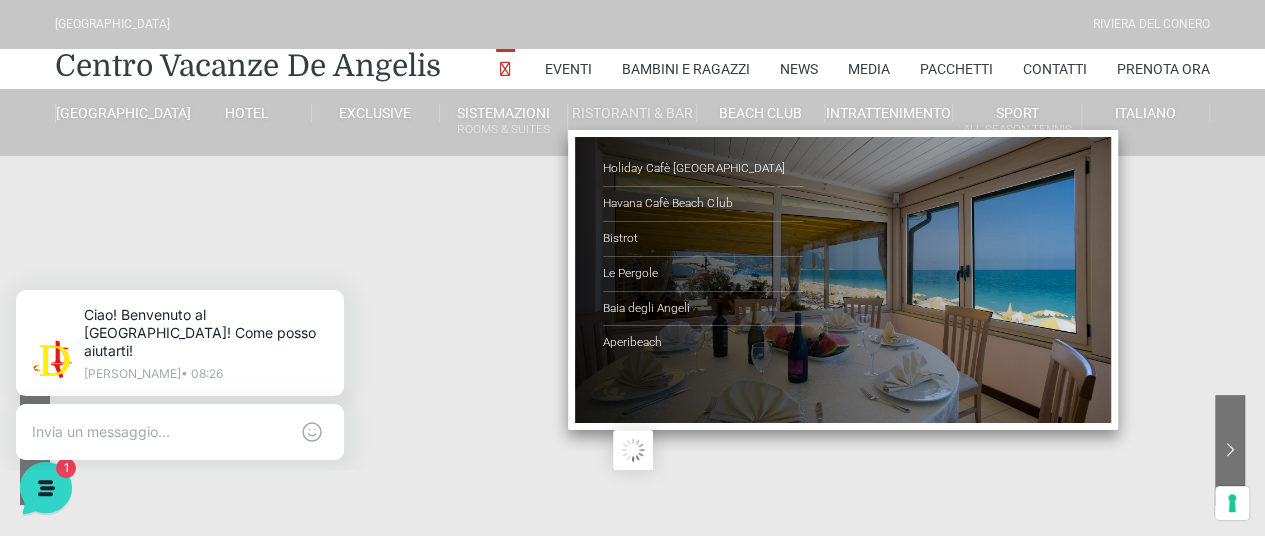 click on "Ristoranti & Bar" at bounding box center (632, 113) 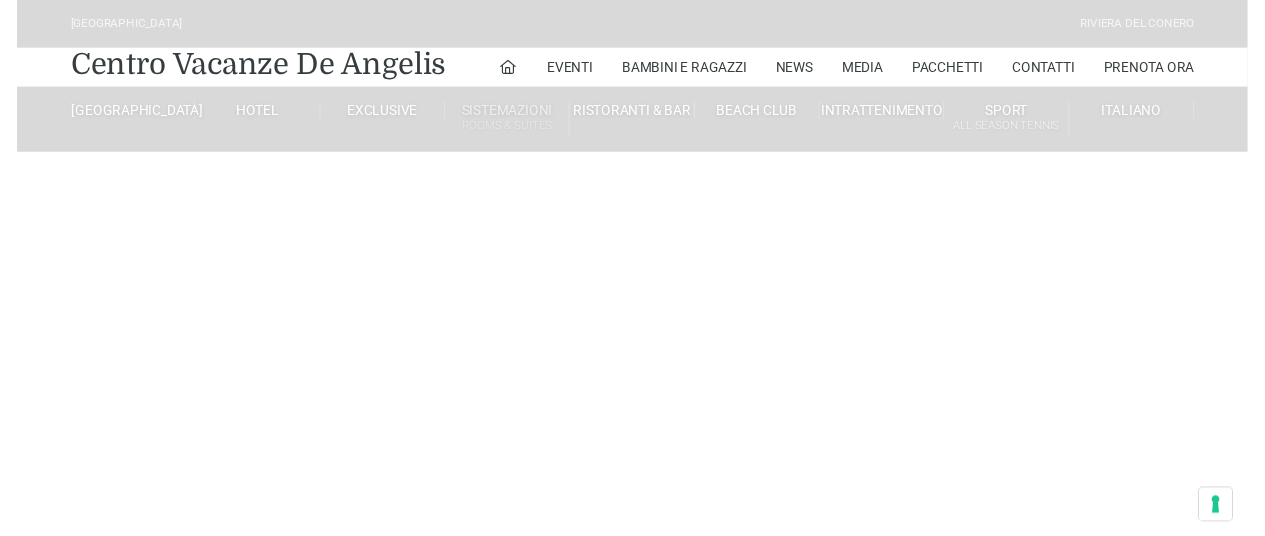 scroll, scrollTop: 0, scrollLeft: 0, axis: both 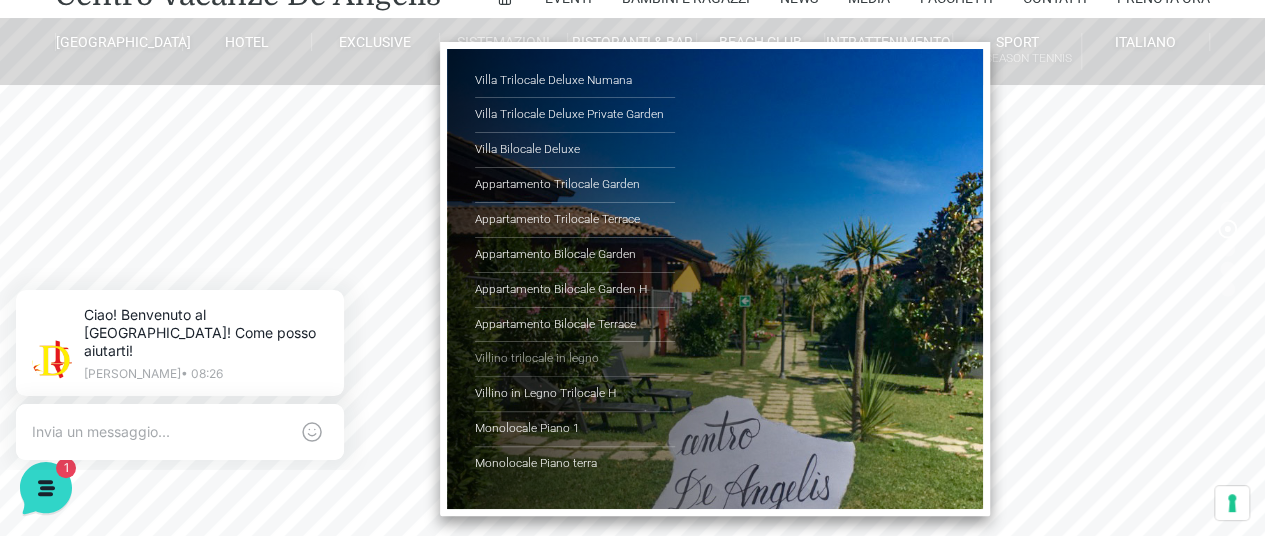 click on "Villino trilocale in legno" at bounding box center [575, 359] 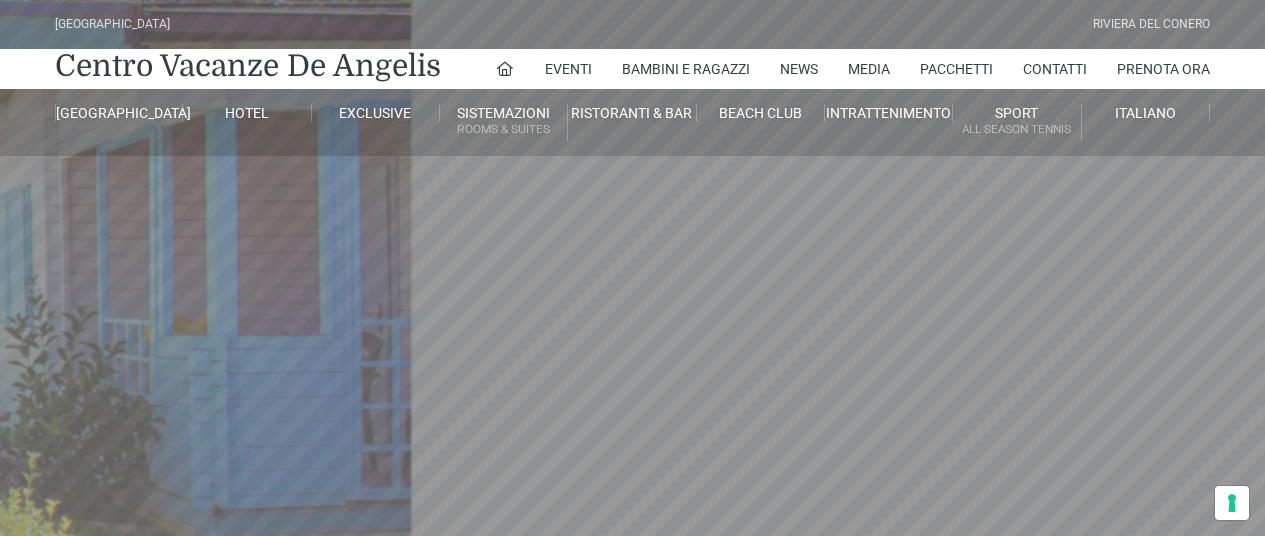 scroll, scrollTop: 0, scrollLeft: 0, axis: both 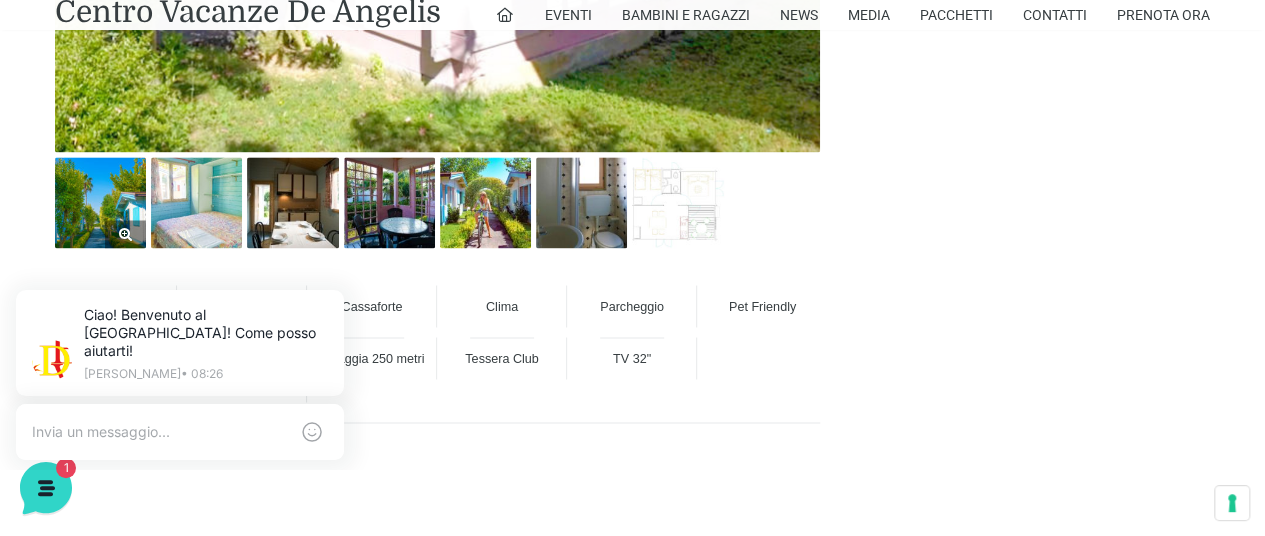 click at bounding box center [100, 202] 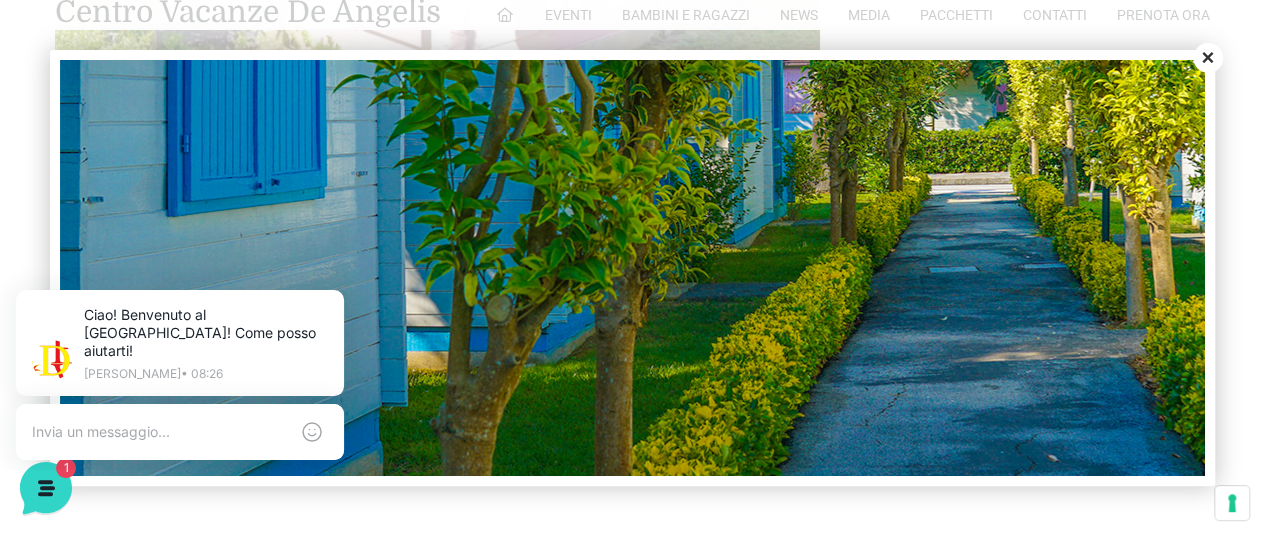 scroll, scrollTop: 879, scrollLeft: 0, axis: vertical 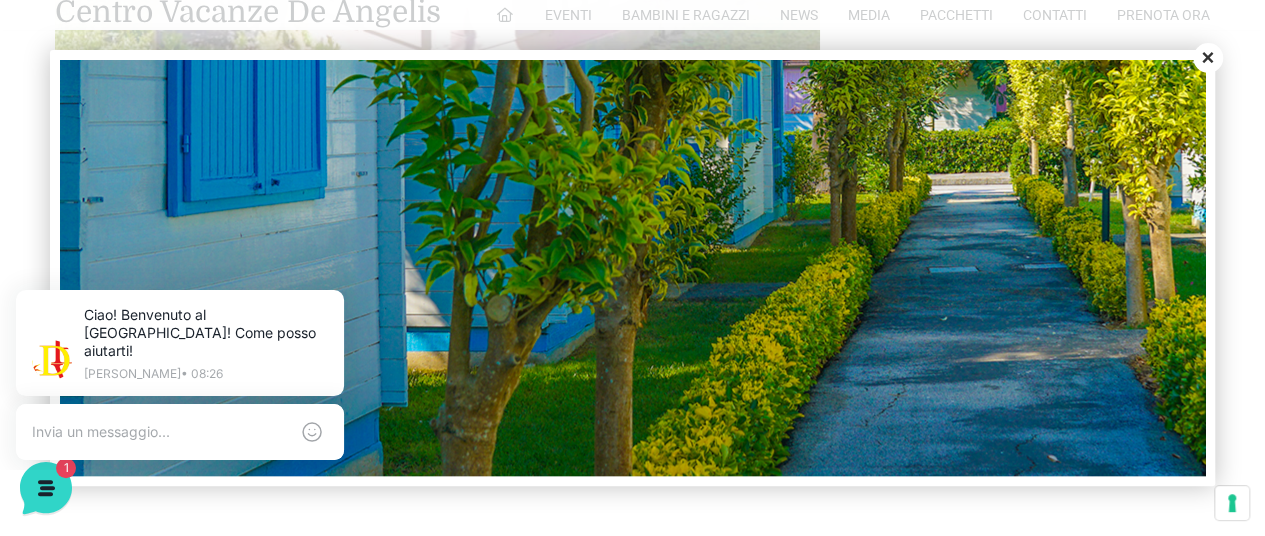 click at bounding box center (1020, -164) 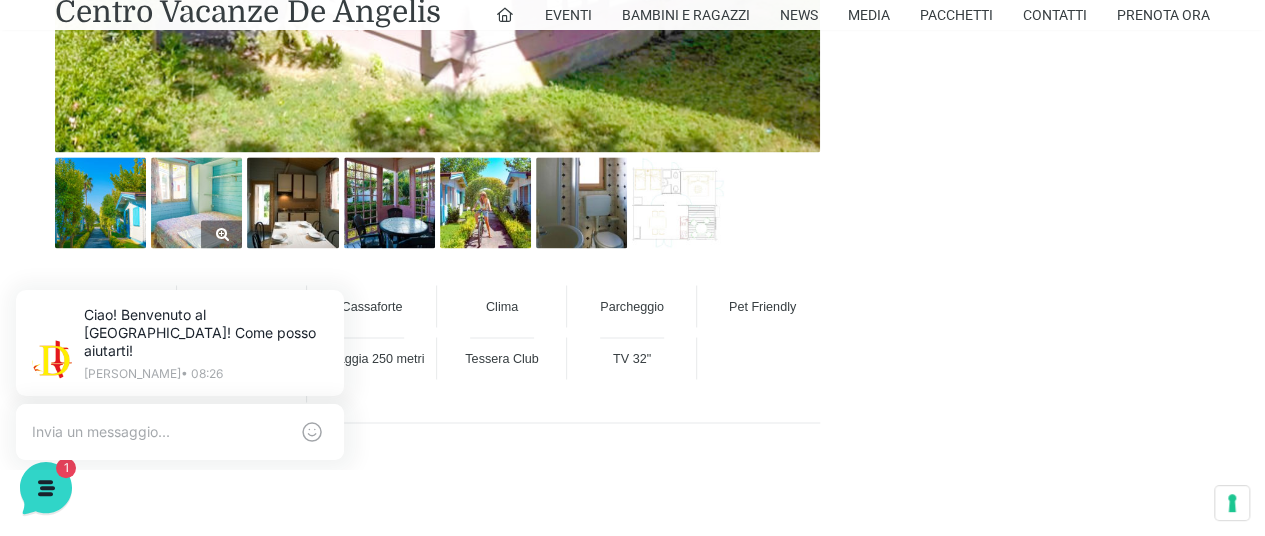 click at bounding box center [196, 202] 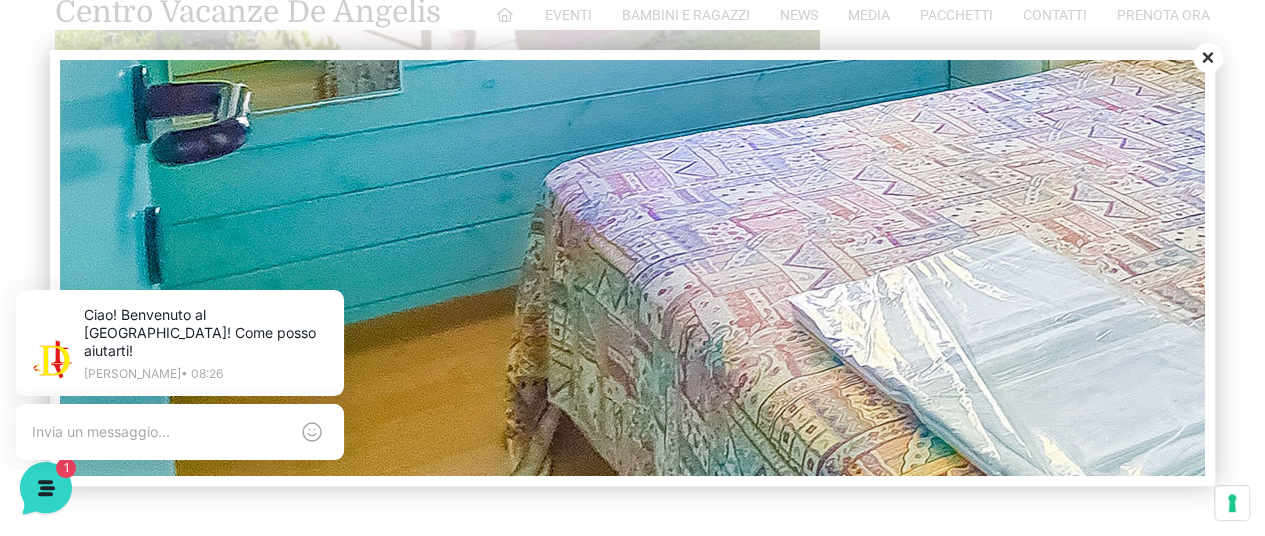 scroll, scrollTop: 679, scrollLeft: 0, axis: vertical 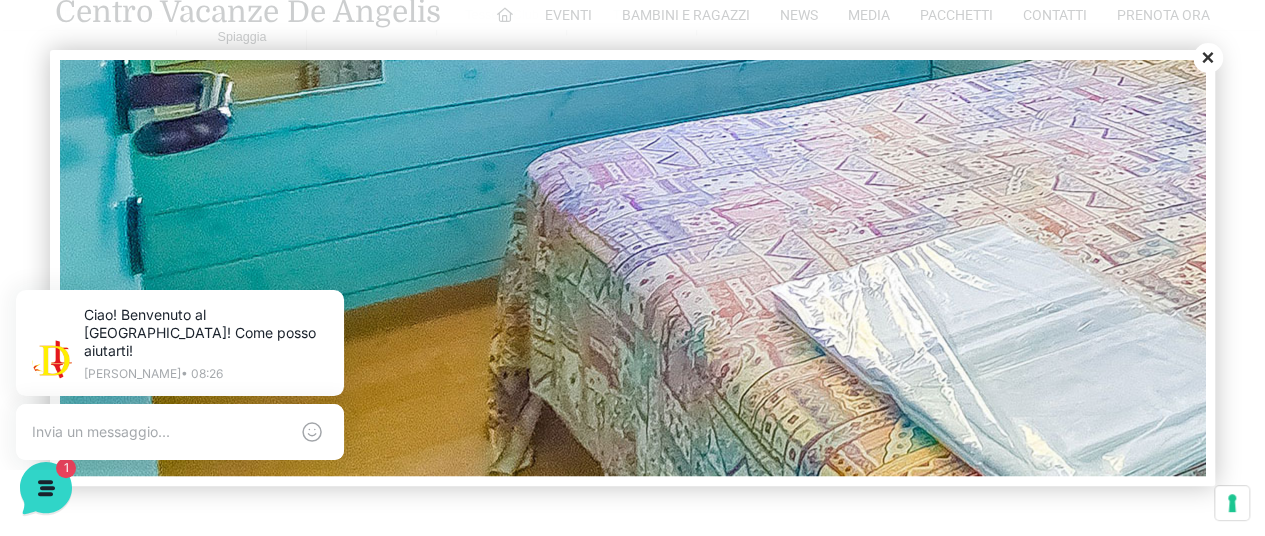click on "Close" at bounding box center [1208, 58] 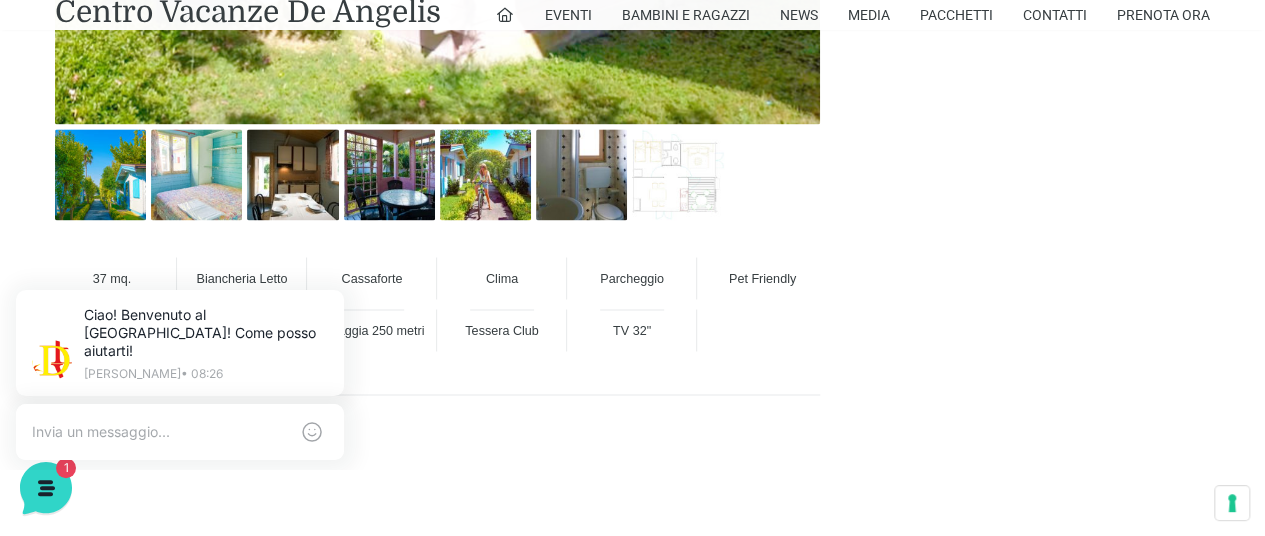 scroll, scrollTop: 1378, scrollLeft: 0, axis: vertical 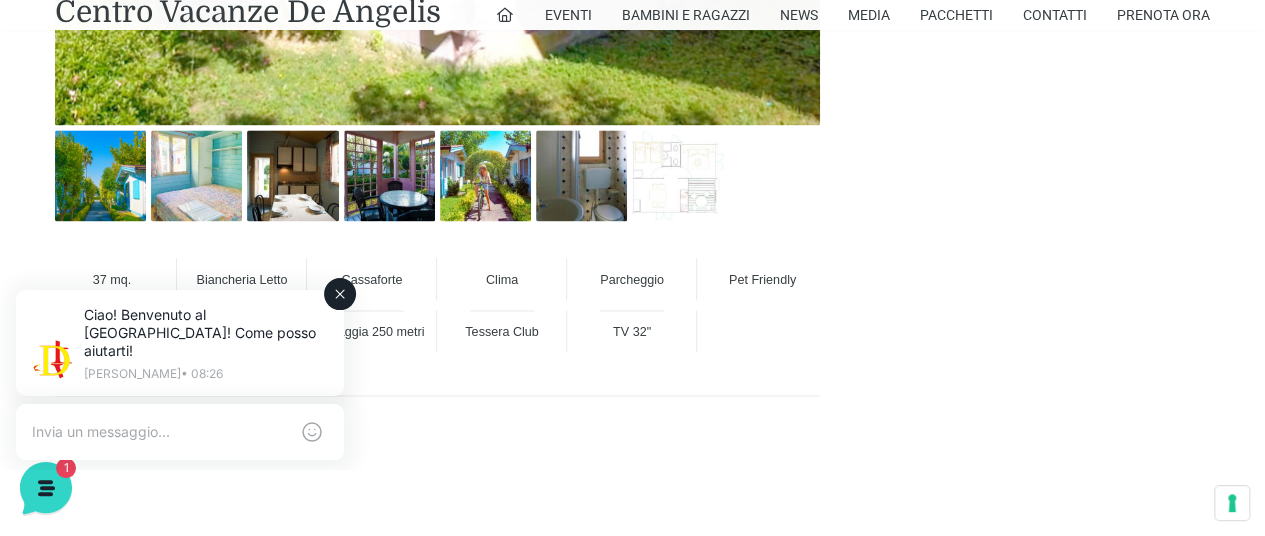 click 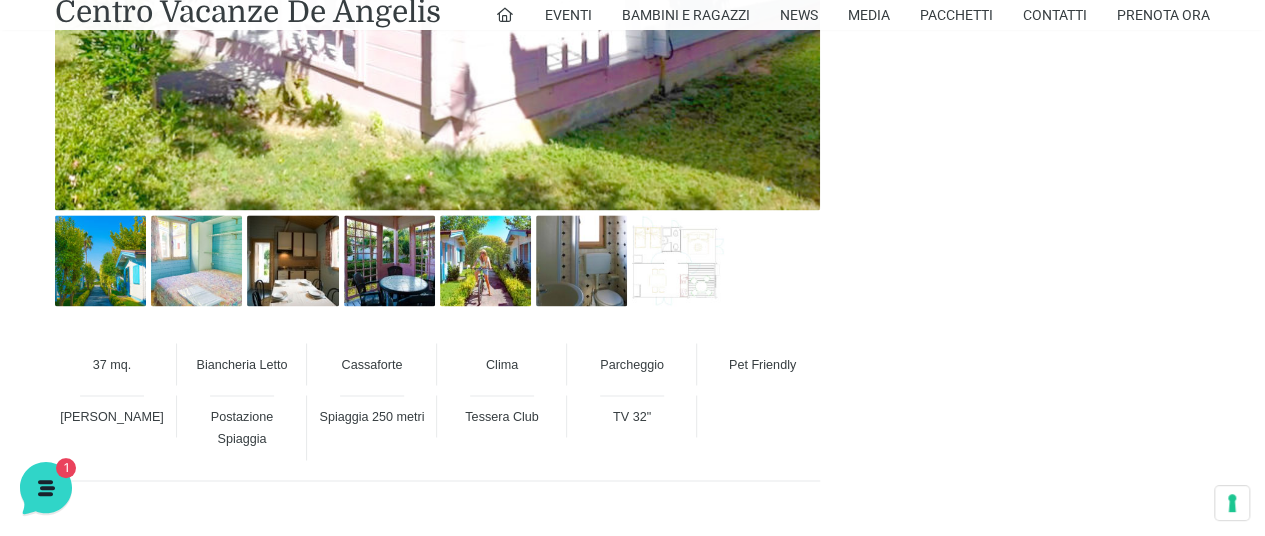 scroll, scrollTop: 1292, scrollLeft: 0, axis: vertical 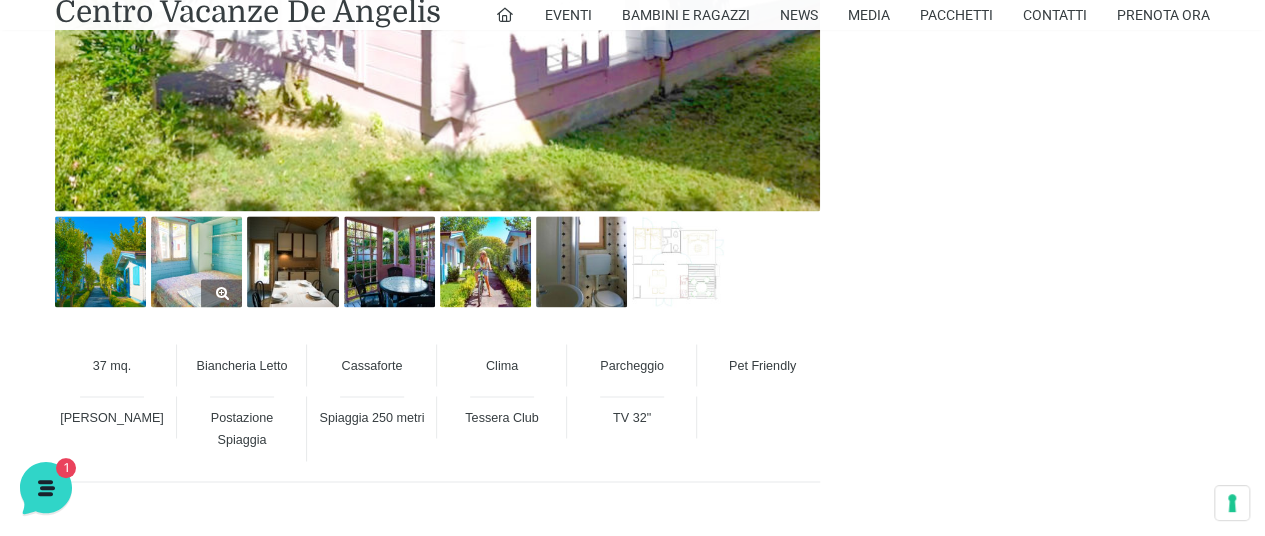 click at bounding box center (196, 261) 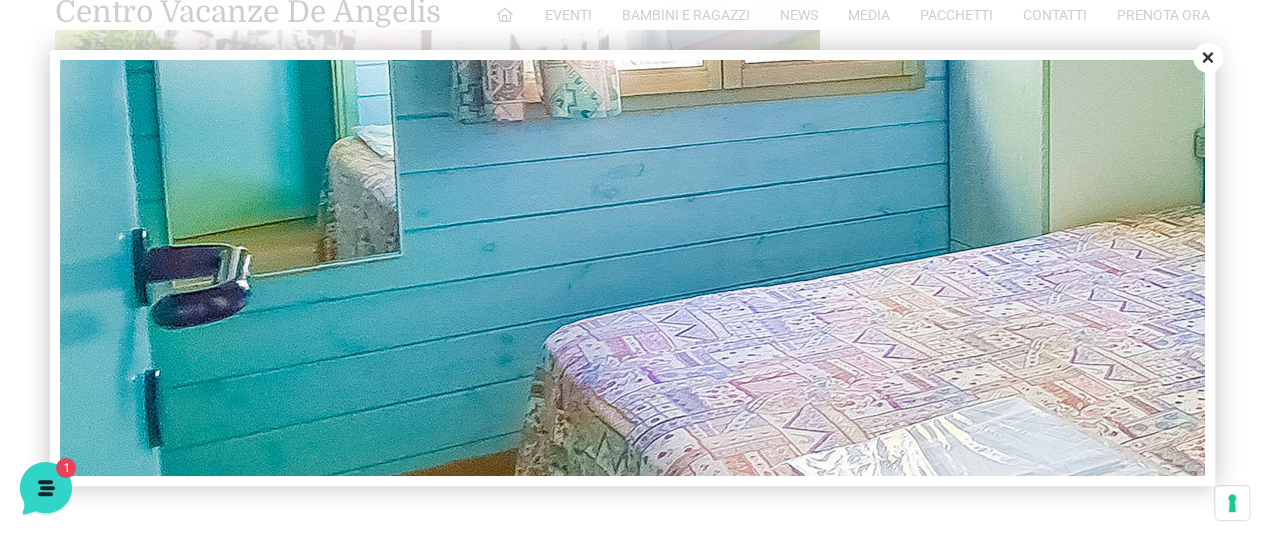 scroll, scrollTop: 492, scrollLeft: 0, axis: vertical 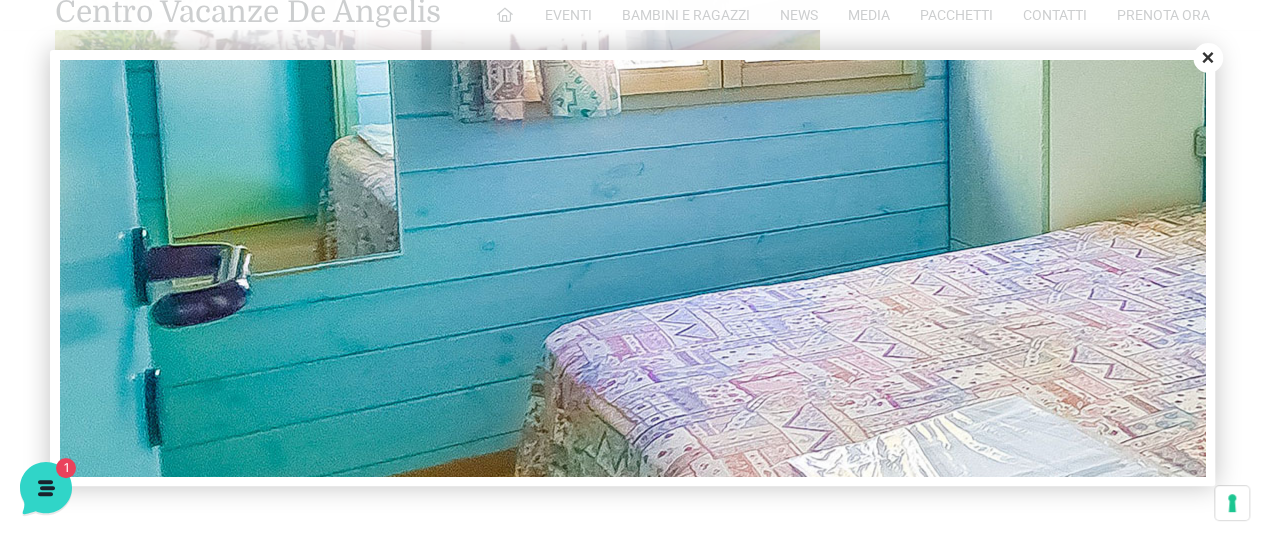 click on "Close" at bounding box center [1208, 58] 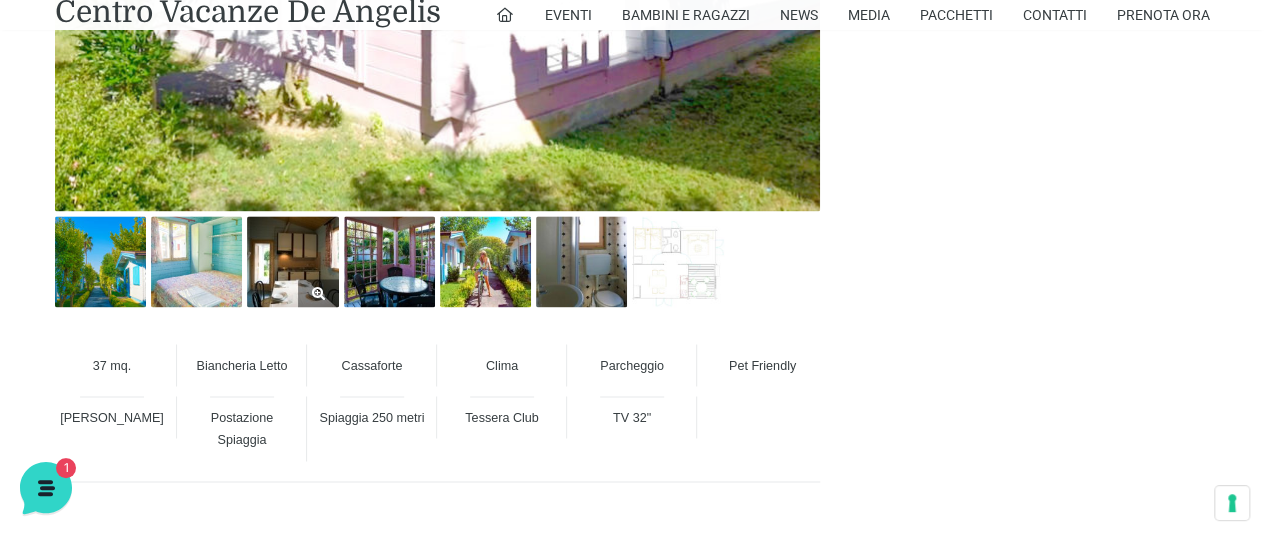 click at bounding box center (292, 261) 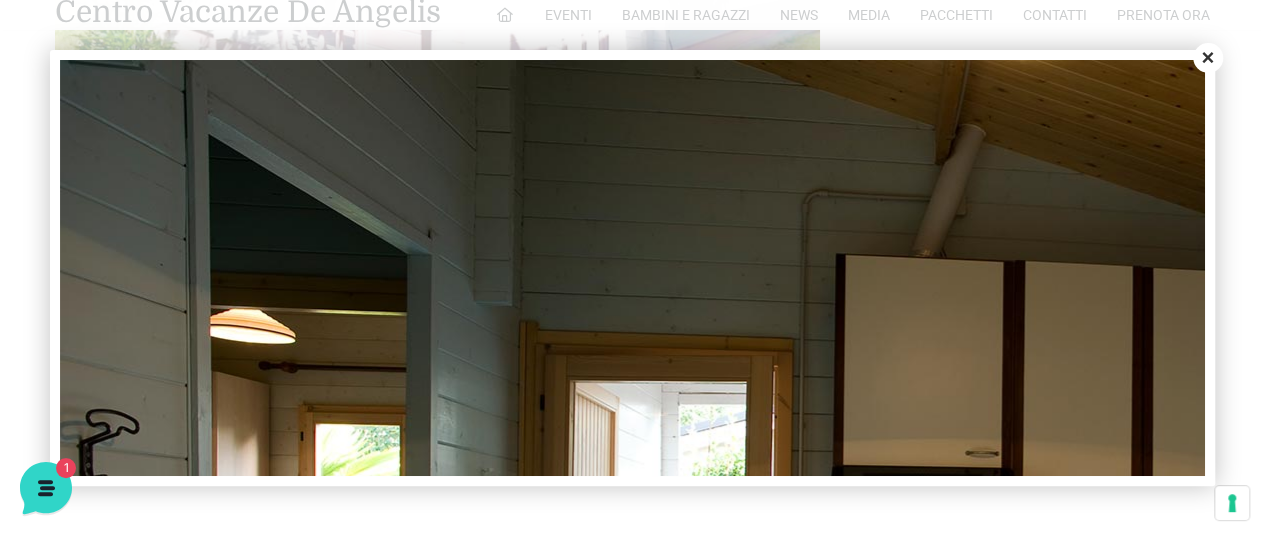 scroll, scrollTop: 0, scrollLeft: 0, axis: both 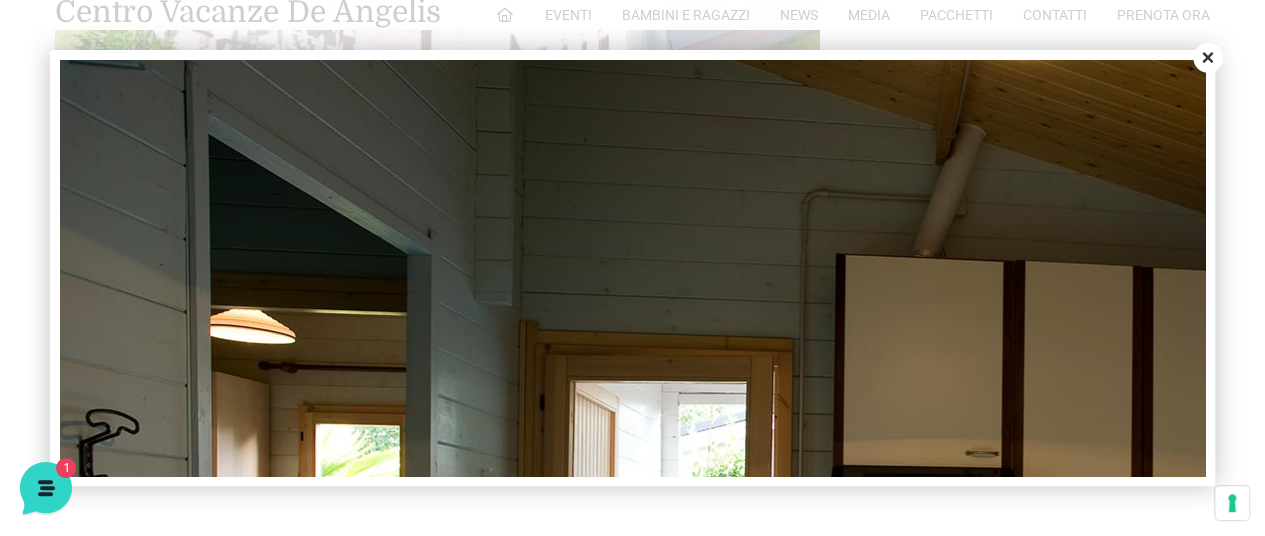 click on "Close" at bounding box center [1208, 58] 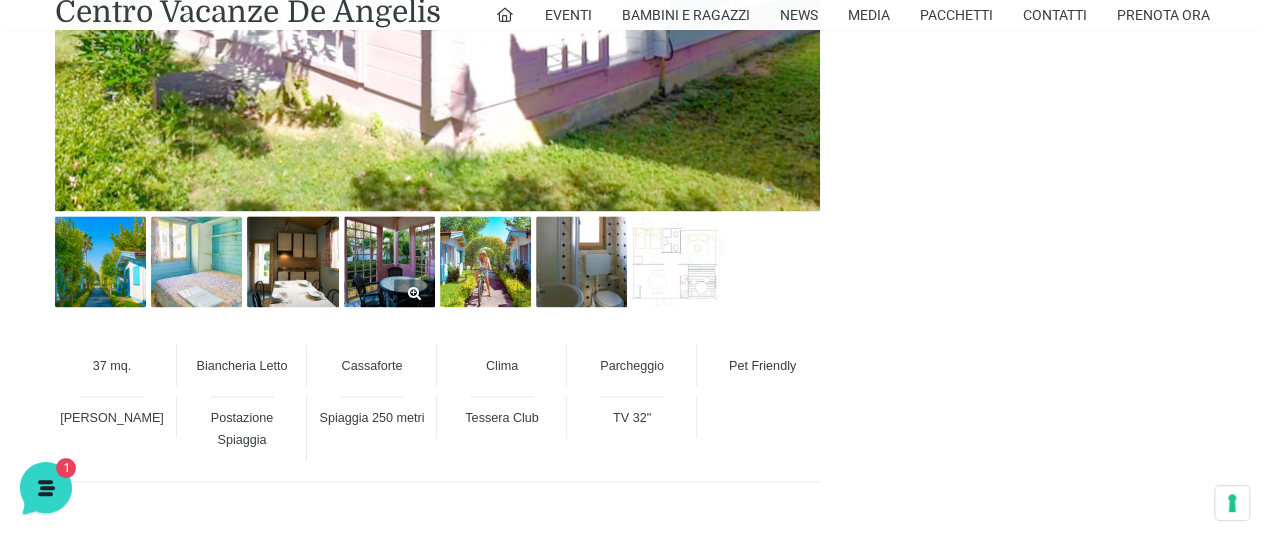 click at bounding box center [389, 261] 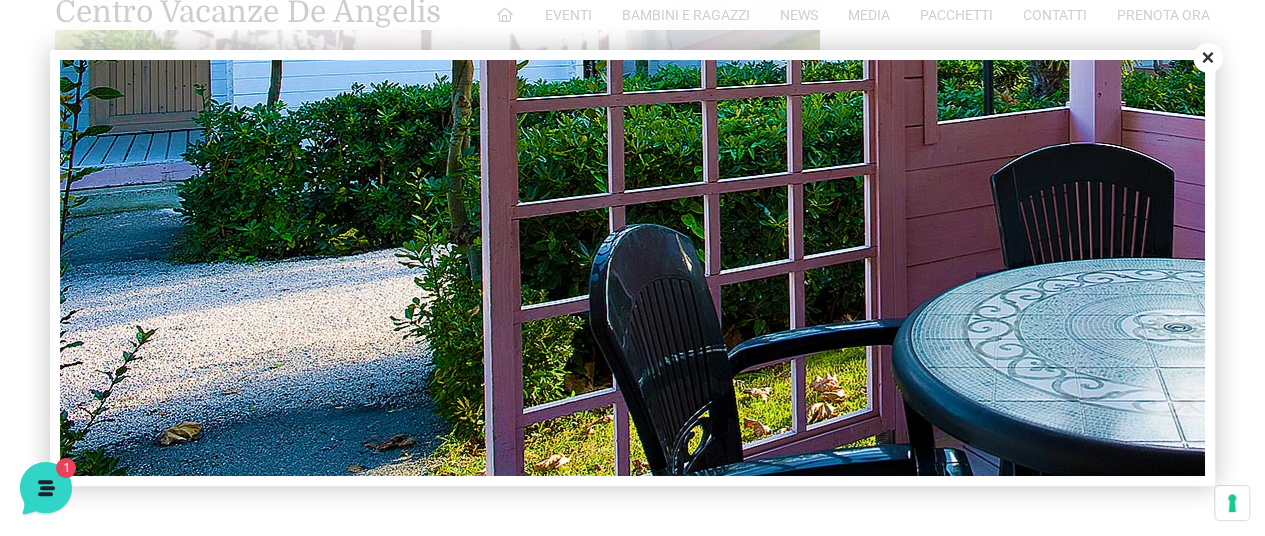 scroll, scrollTop: 679, scrollLeft: 0, axis: vertical 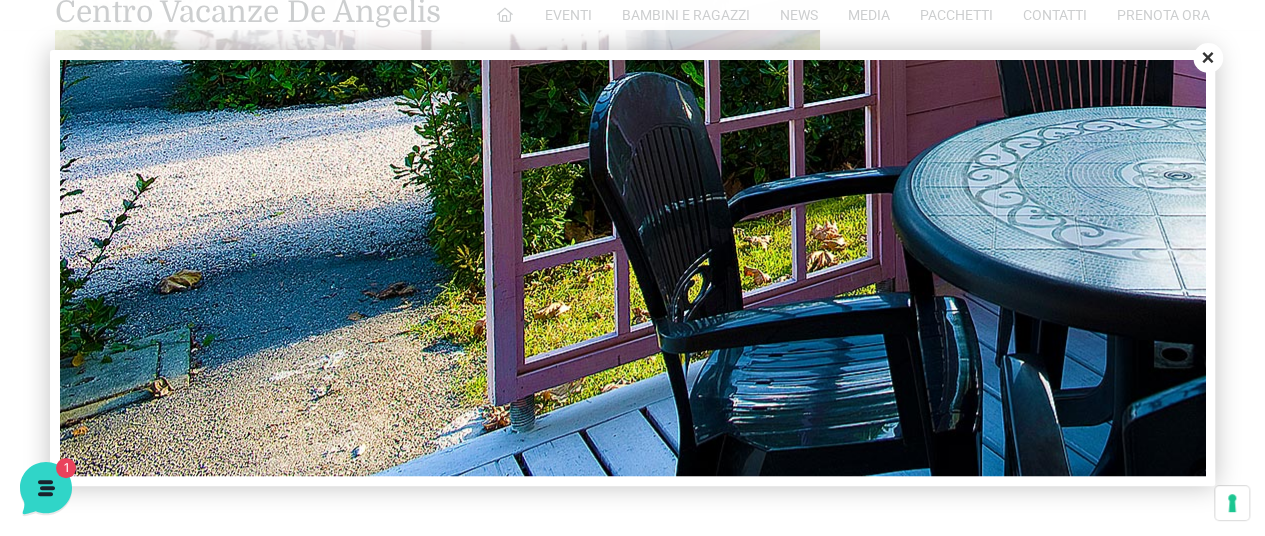 click on "Close" at bounding box center (1208, 58) 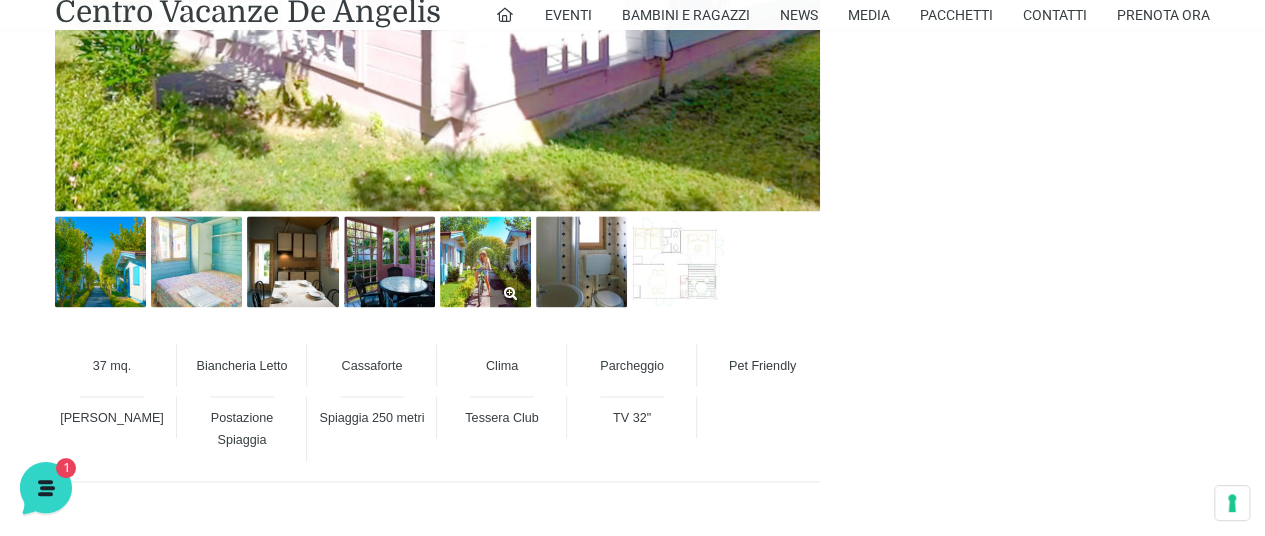 click at bounding box center [485, 261] 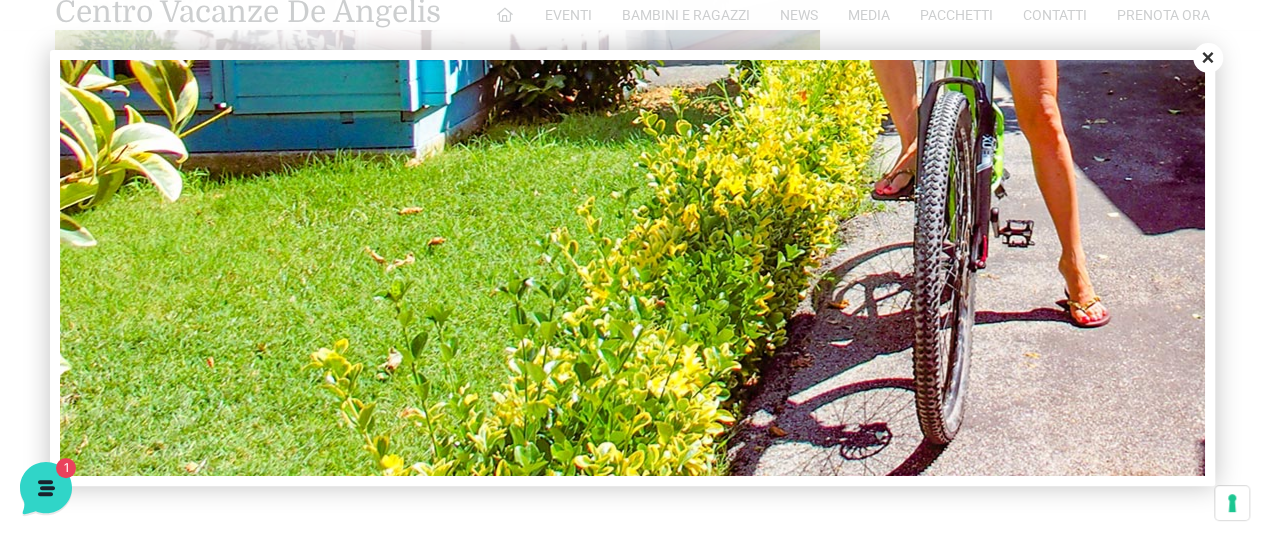 scroll, scrollTop: 879, scrollLeft: 0, axis: vertical 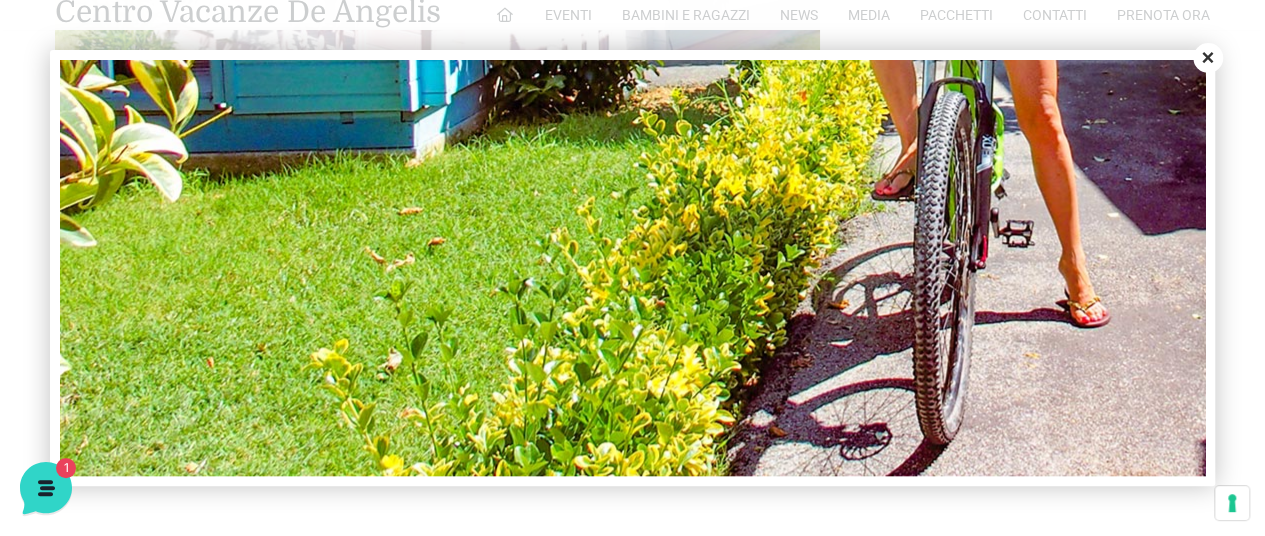 click on "Close" at bounding box center (1208, 58) 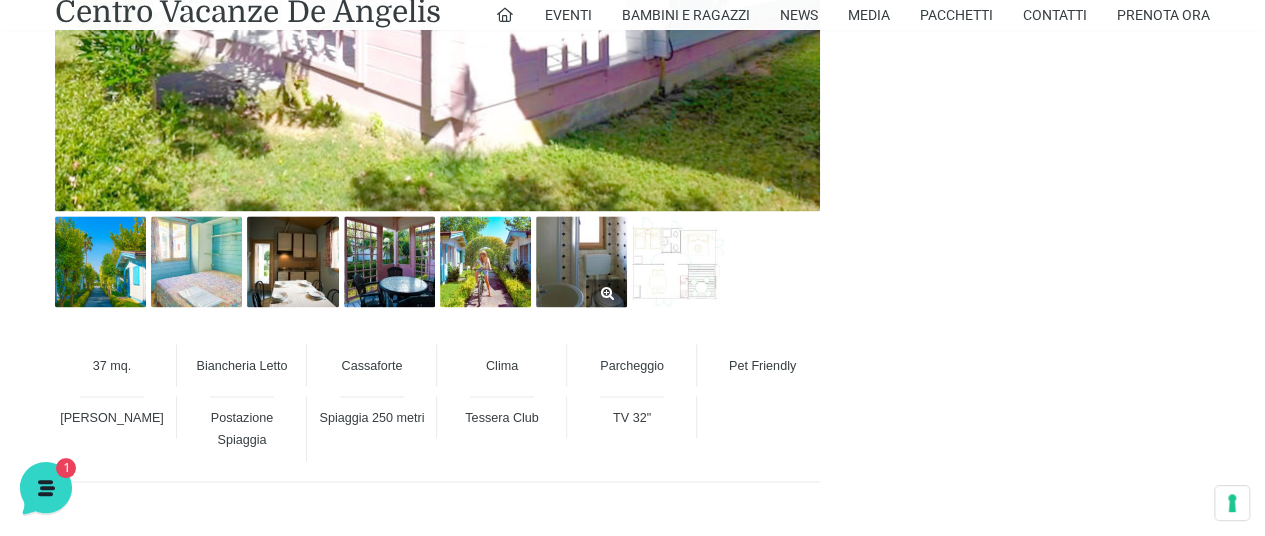 click at bounding box center [581, 261] 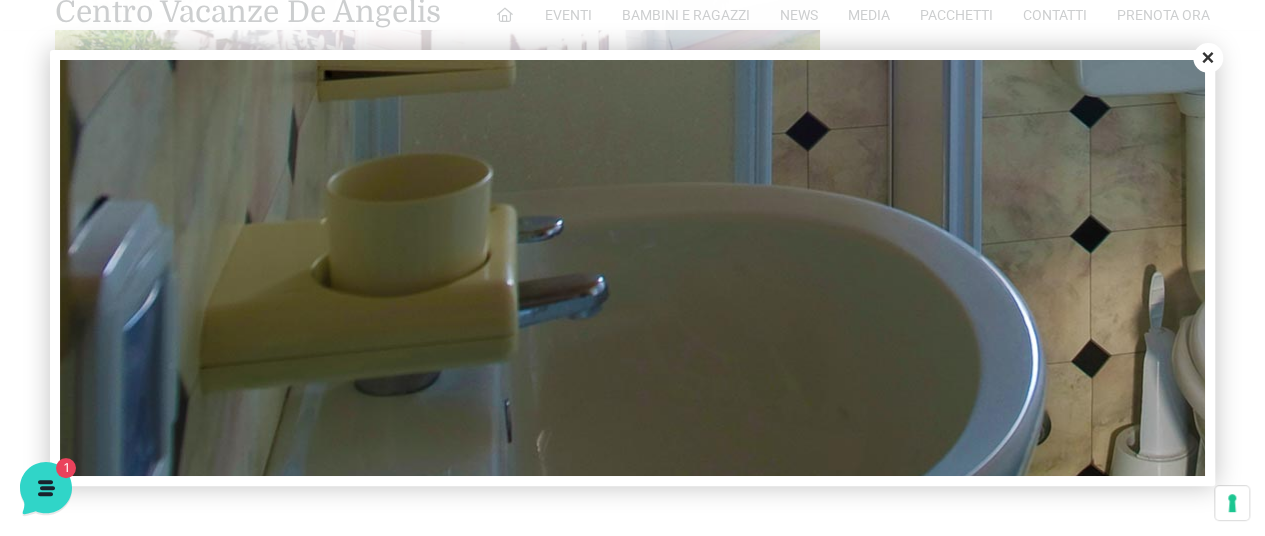scroll, scrollTop: 679, scrollLeft: 0, axis: vertical 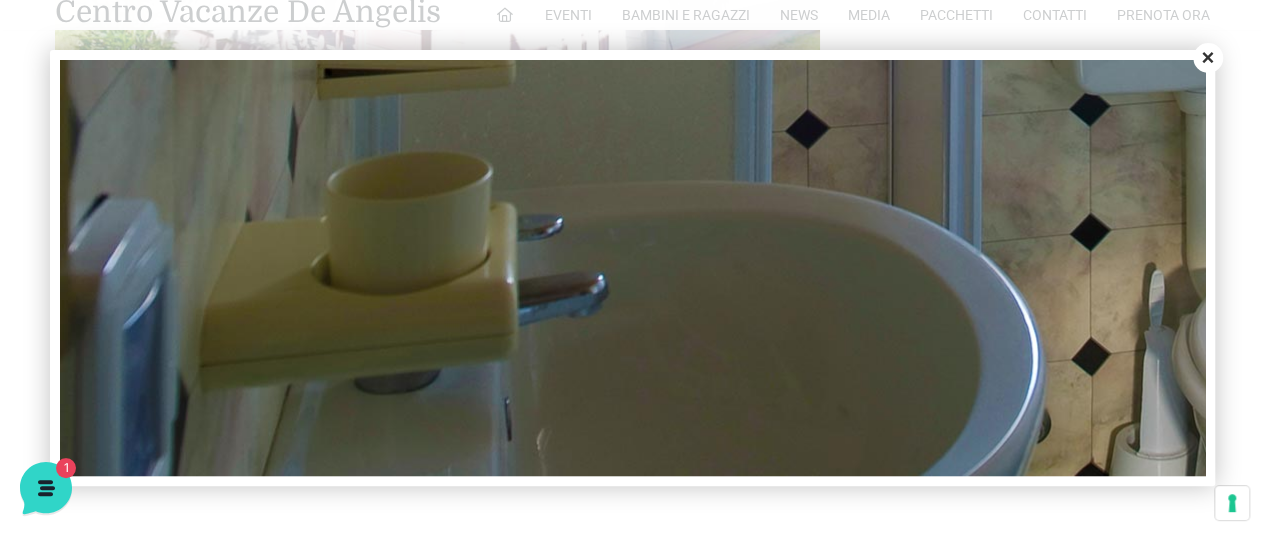 click on "Close" at bounding box center [1208, 58] 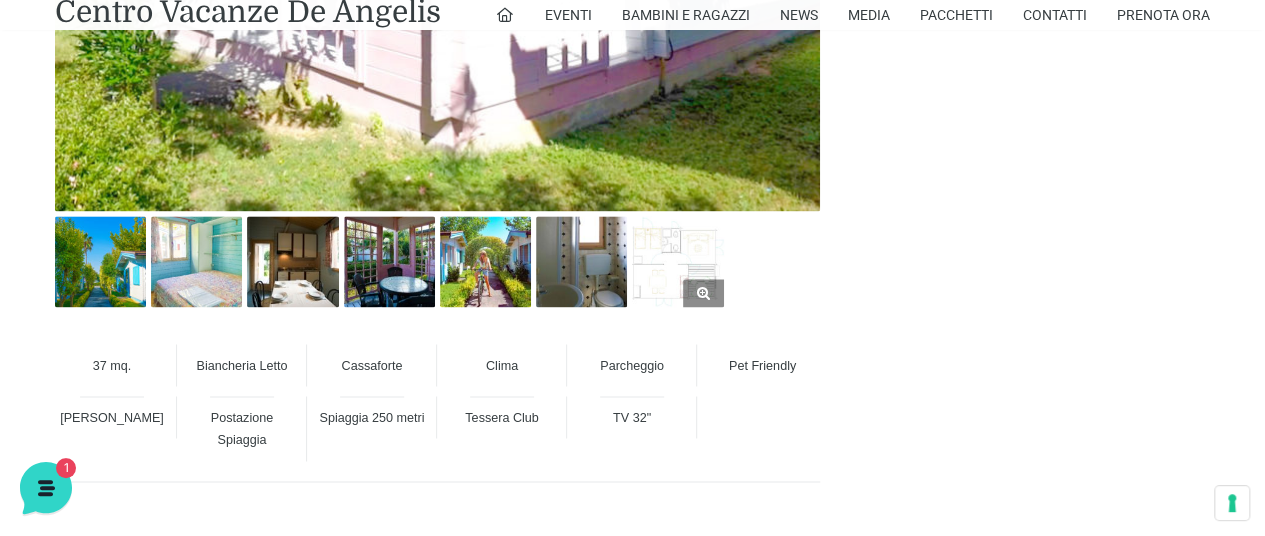 click at bounding box center [677, 261] 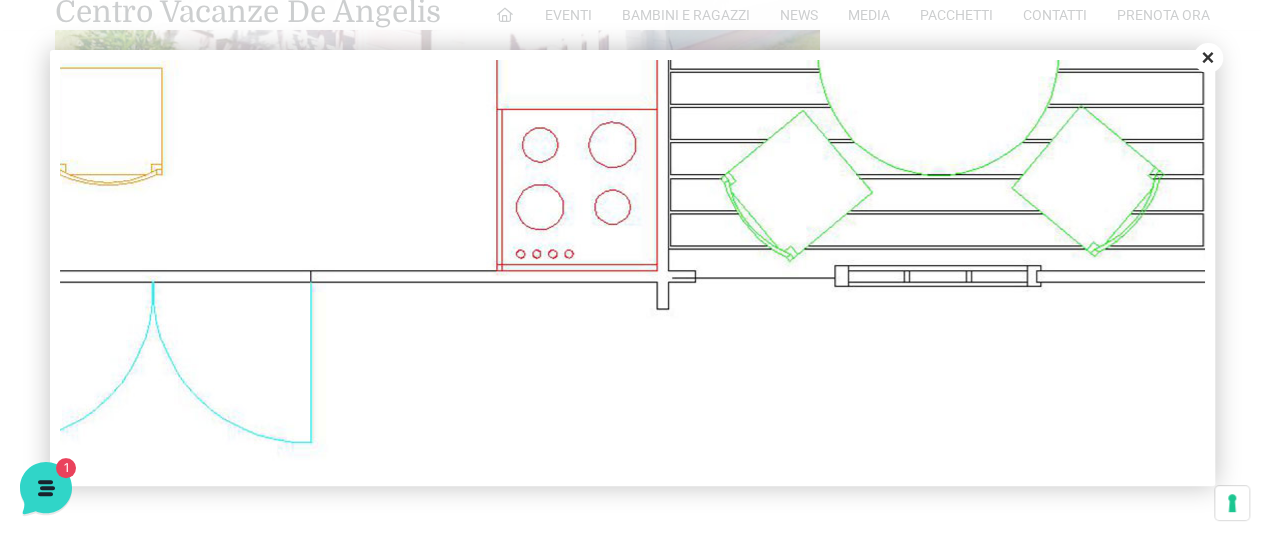 scroll, scrollTop: 1518, scrollLeft: 566, axis: both 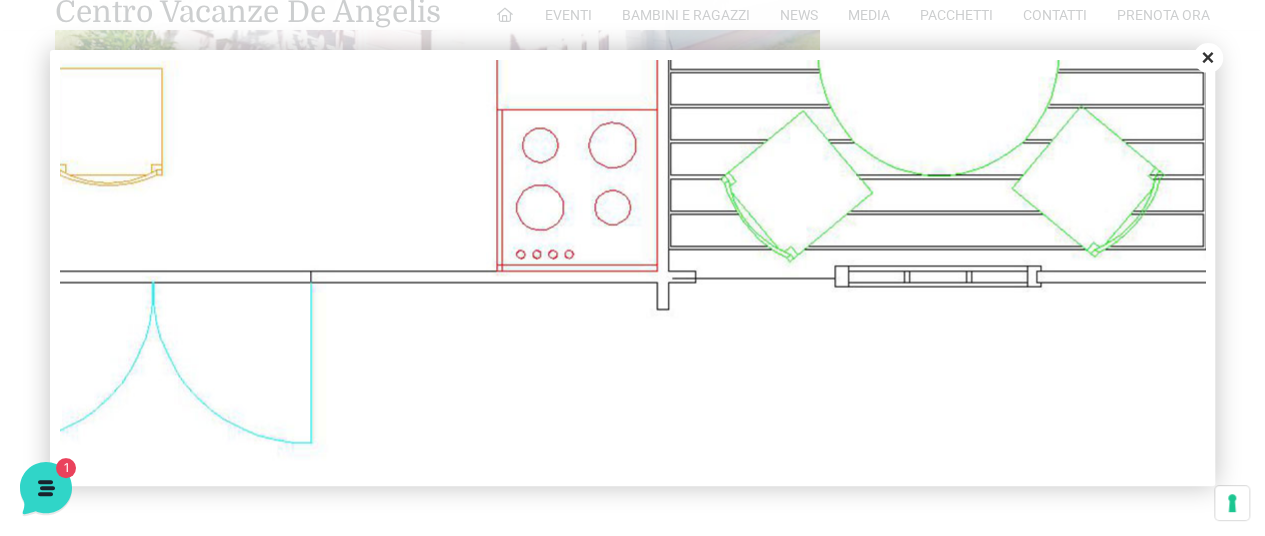 click on "Close" at bounding box center [1208, 58] 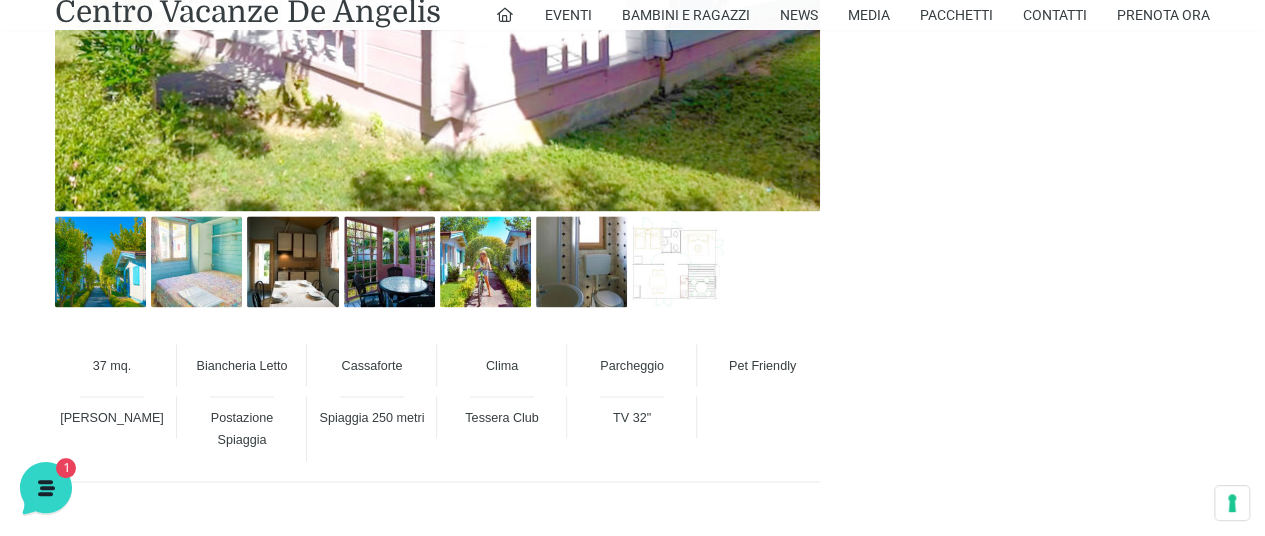 click on "Postazione Spiaggia" at bounding box center (242, 428) 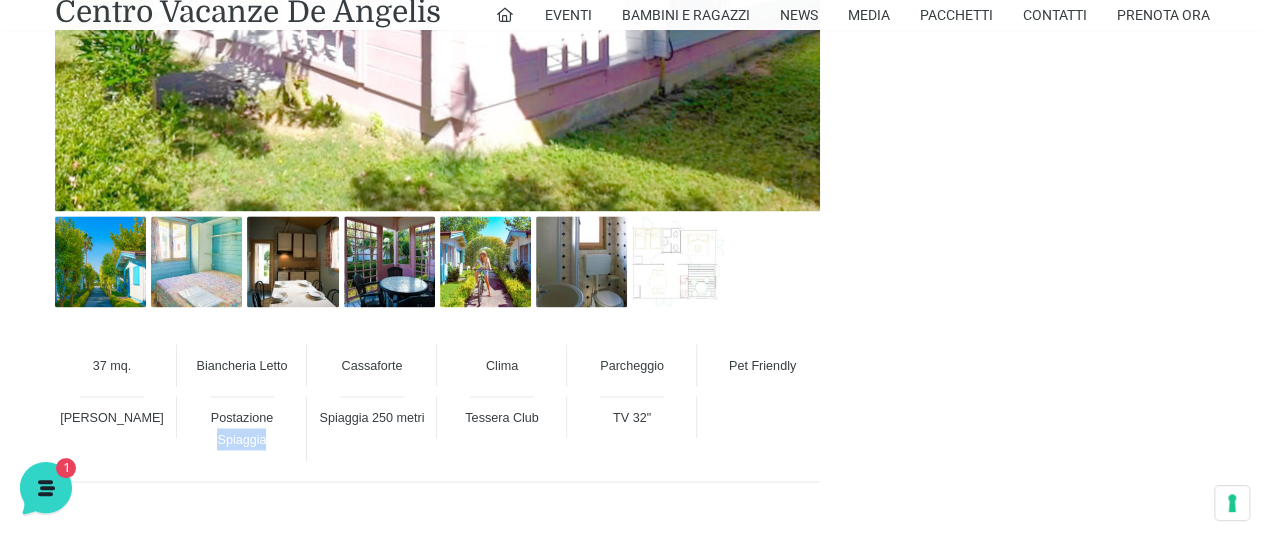 click on "Postazione Spiaggia" at bounding box center (242, 428) 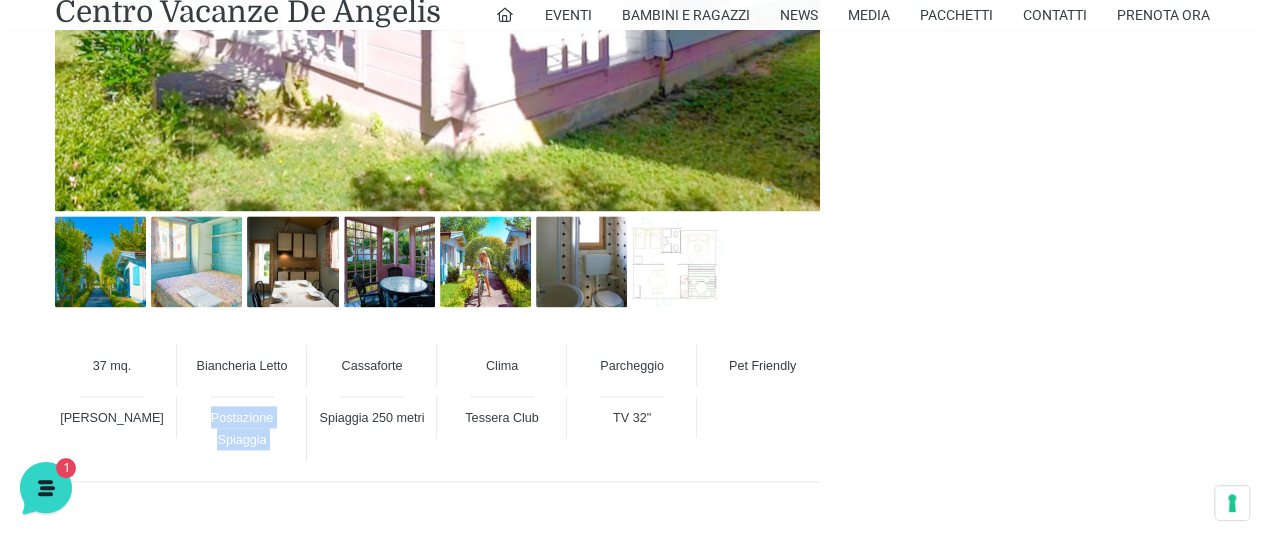 click on "Postazione Spiaggia" at bounding box center [242, 428] 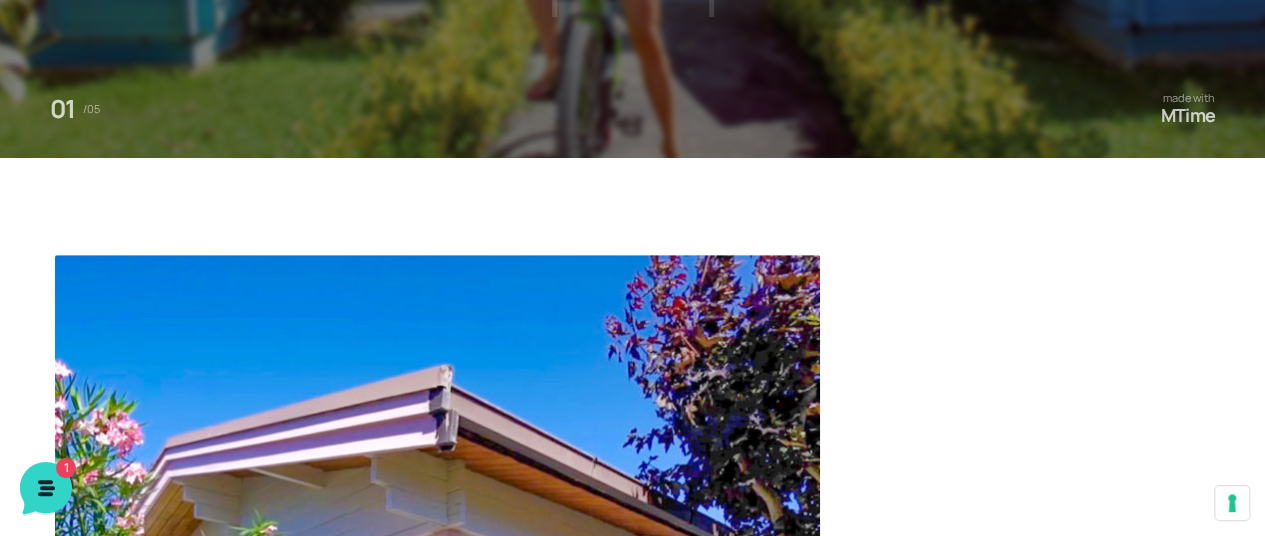 scroll, scrollTop: 0, scrollLeft: 0, axis: both 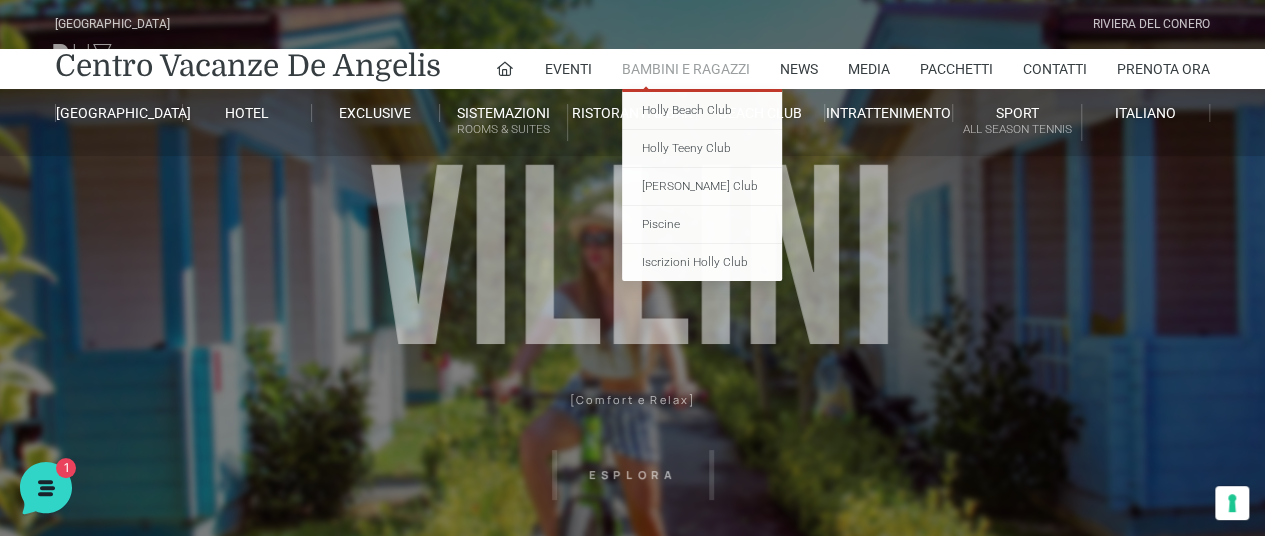click on "Bambini e Ragazzi" at bounding box center (686, 69) 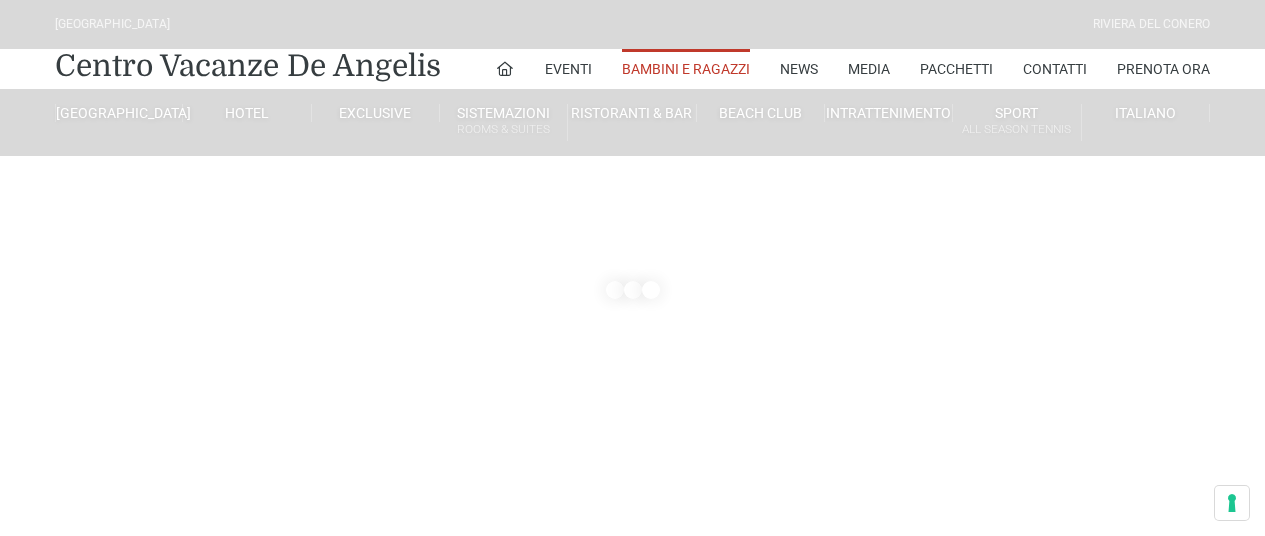 scroll, scrollTop: 0, scrollLeft: 0, axis: both 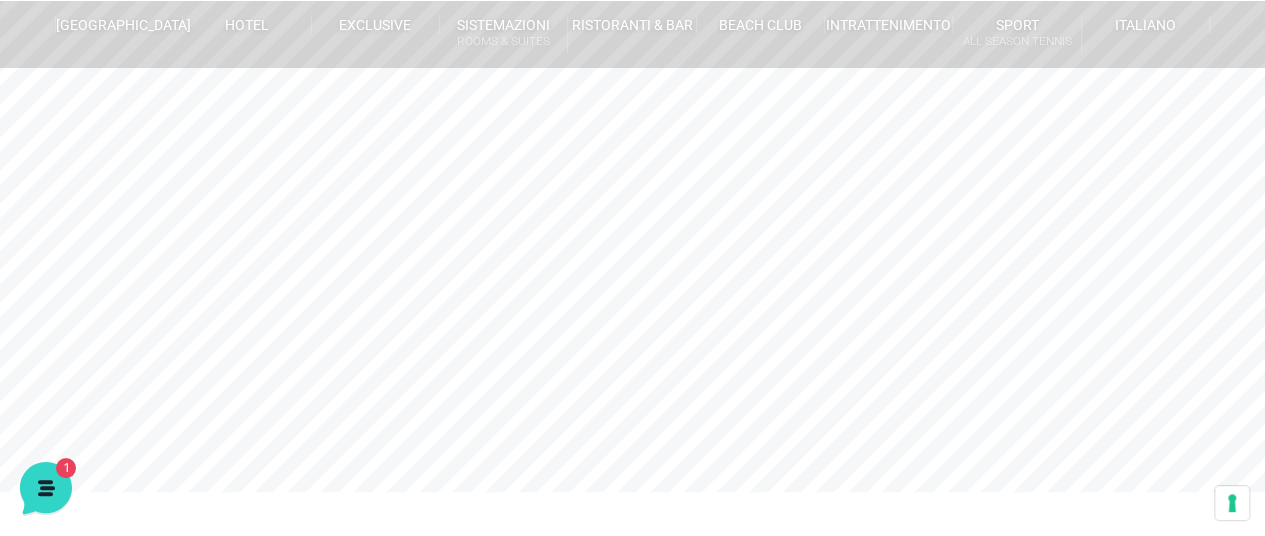 click on "[GEOGRAPHIC_DATA]
[GEOGRAPHIC_DATA]
Centro Vacanze [GEOGRAPHIC_DATA]
Eventi
Miss Italia
Cerimonie
Team building
Bambini e Ragazzi
Holly Beach Club
Holly Teeny Club
[PERSON_NAME] Club
Piscine
Iscrizioni Holly Club
News
Media
Pacchetti
Contatti
Prenota Ora
[GEOGRAPHIC_DATA]
Parco Piscine
Oasi Naturale
Cappellina
Sala Convegni
[GEOGRAPHIC_DATA]
Store
Concierge
Colonnina Ricarica
Mappa del Villaggio
Hotel
Suite Prestige
Camera Prestige
Camera Suite H
Sala Meeting
Exclusive
[GEOGRAPHIC_DATA]
Dimora Padronale
Villa 601 Alpine
Villa Classic
Bilocale Garden Gold
Sistemazioni Rooms & Suites
[GEOGRAPHIC_DATA] Deluxe Numana
Villa Trilocale Deluxe Private Garden
Villa Bilocale Deluxe
Appartamento Trilocale Garden" at bounding box center [632, -10] 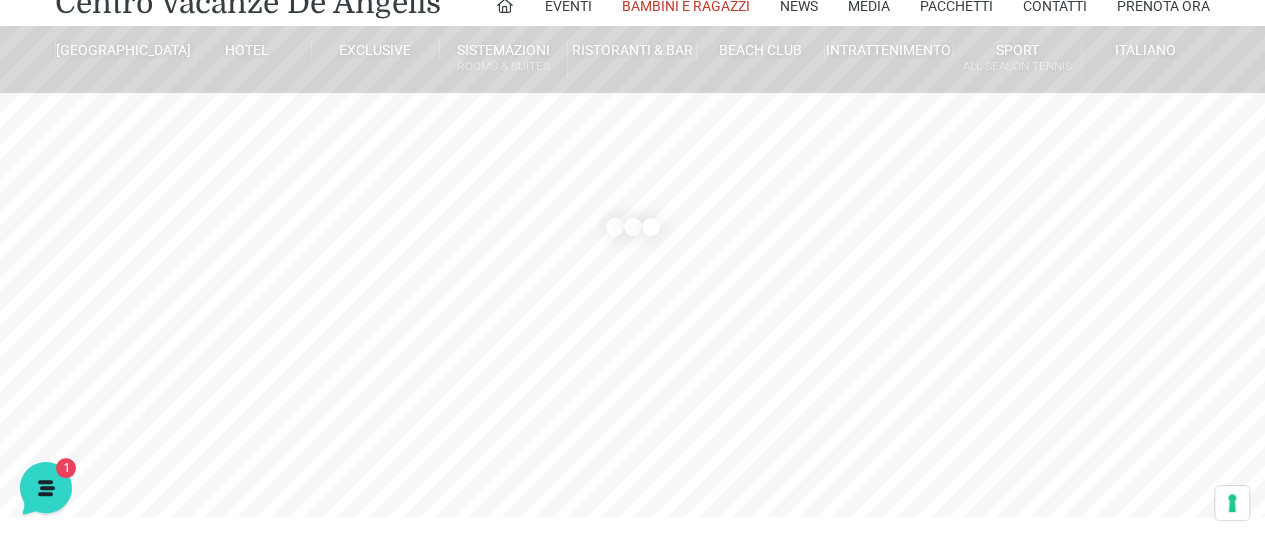 scroll, scrollTop: 0, scrollLeft: 0, axis: both 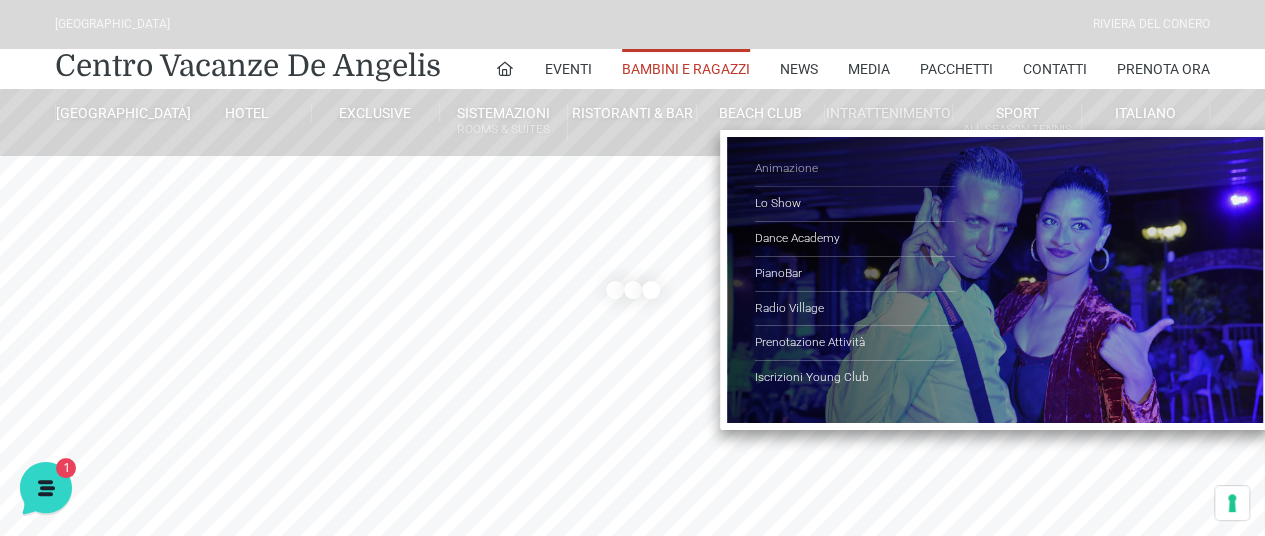 click on "Animazione" at bounding box center [855, 169] 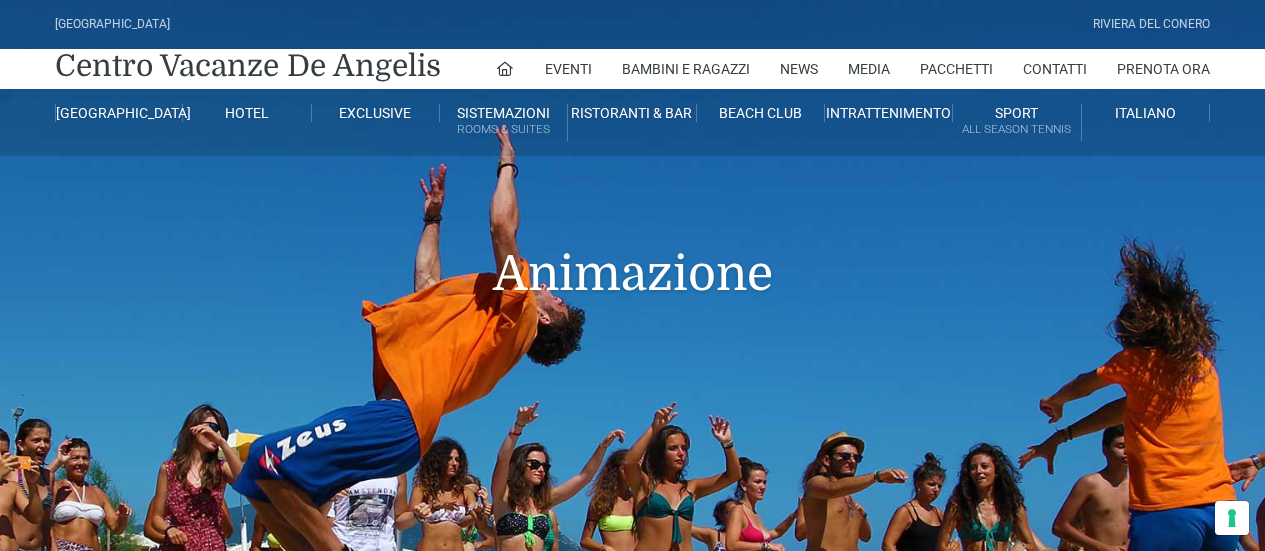 scroll, scrollTop: 0, scrollLeft: 0, axis: both 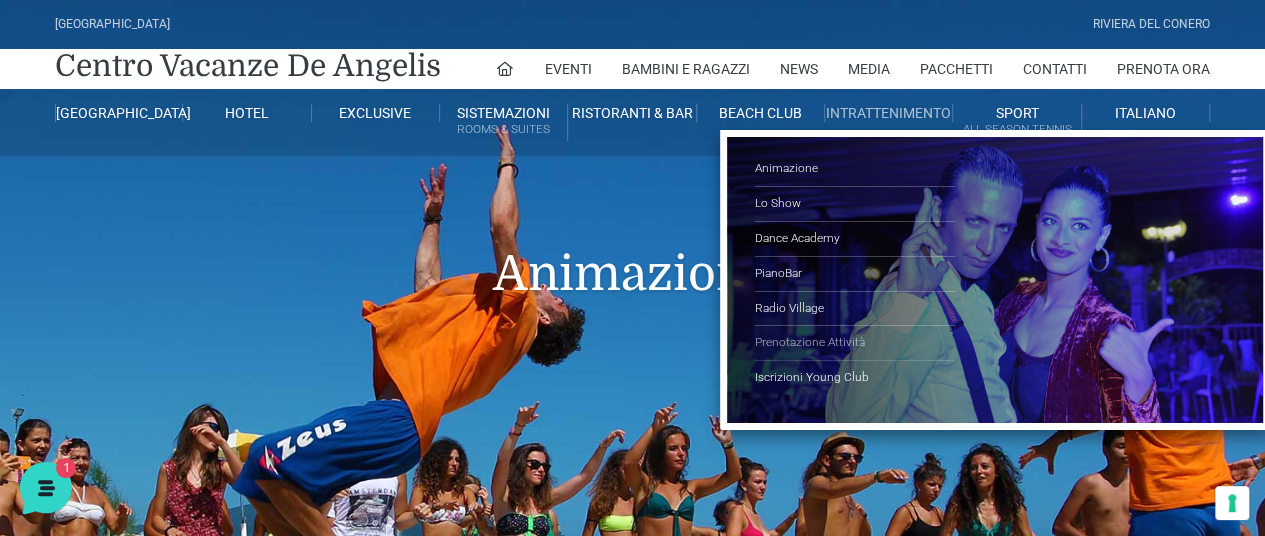 click on "Prenotazione Attività" at bounding box center [855, 343] 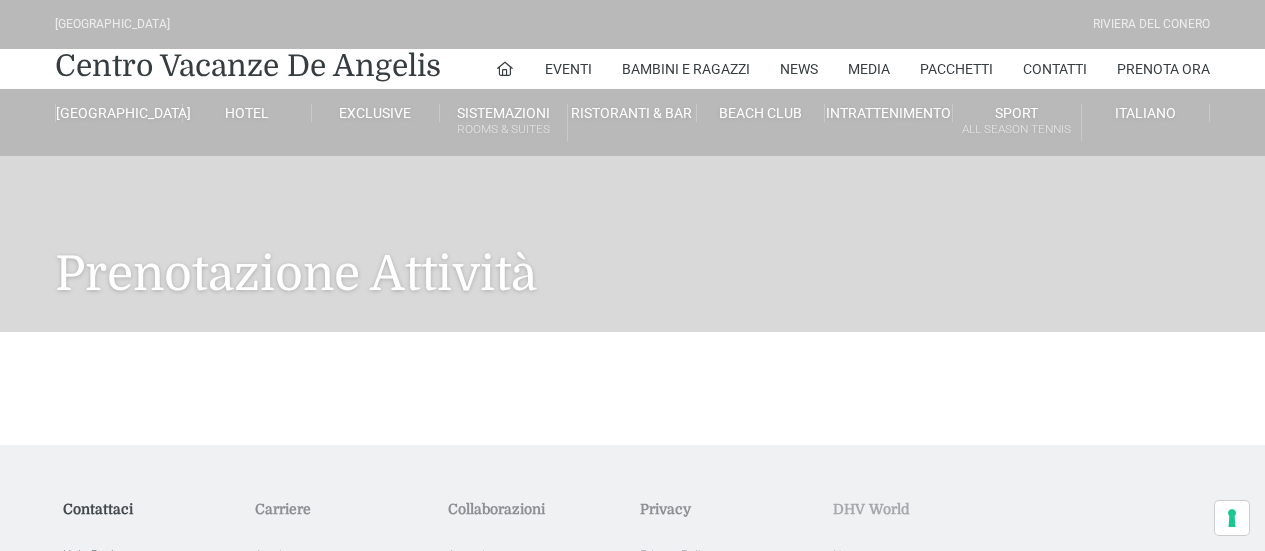 scroll, scrollTop: 0, scrollLeft: 0, axis: both 